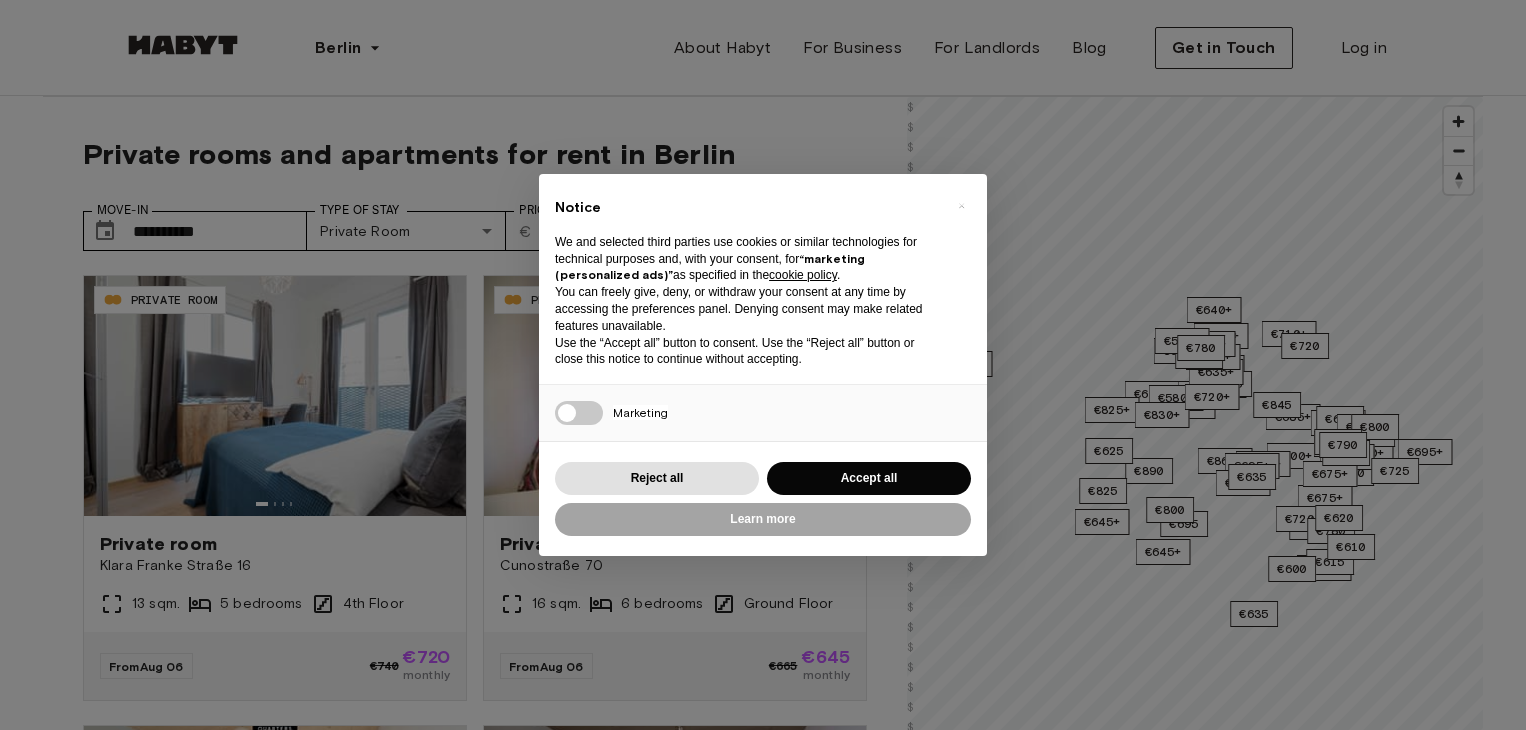 scroll, scrollTop: 0, scrollLeft: 0, axis: both 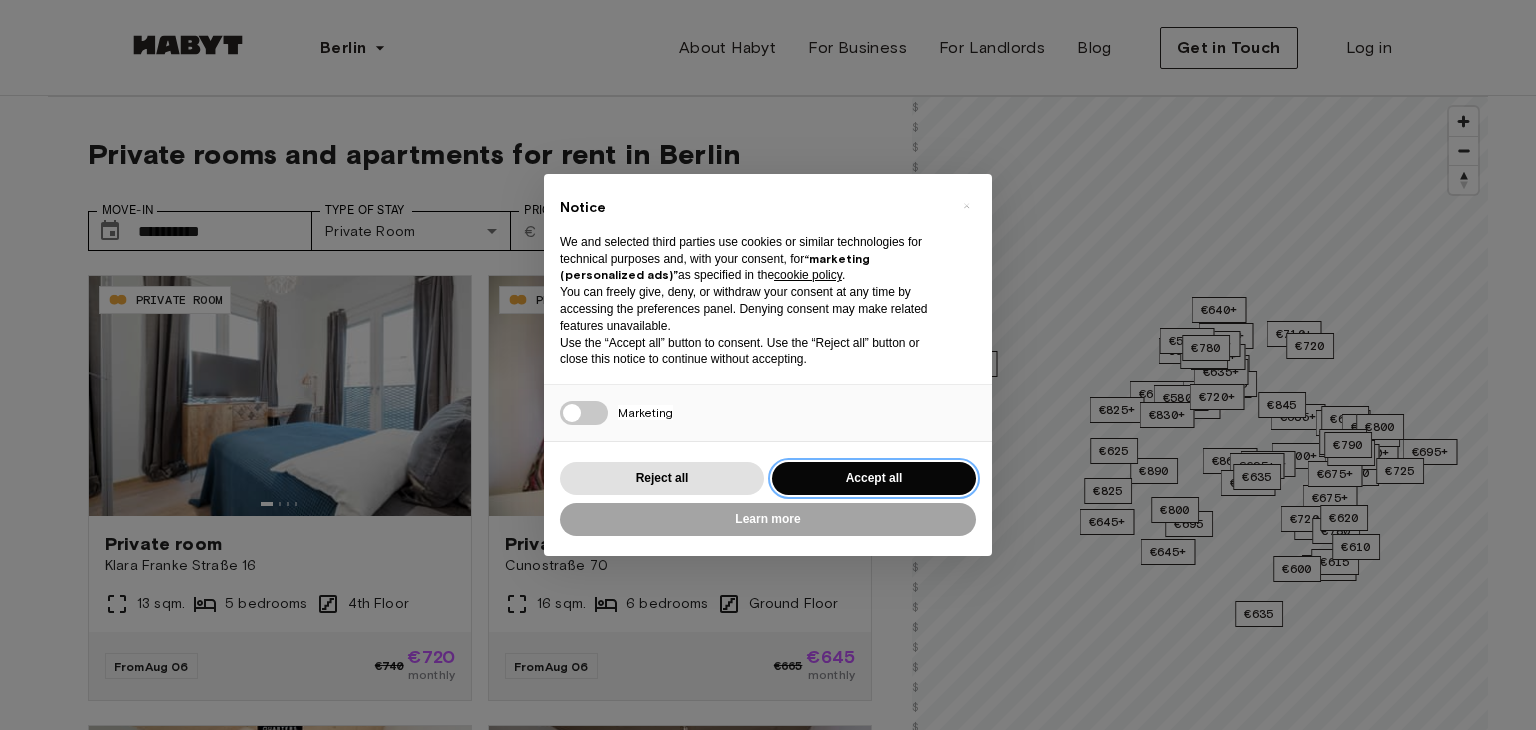 click on "Accept all" at bounding box center (874, 478) 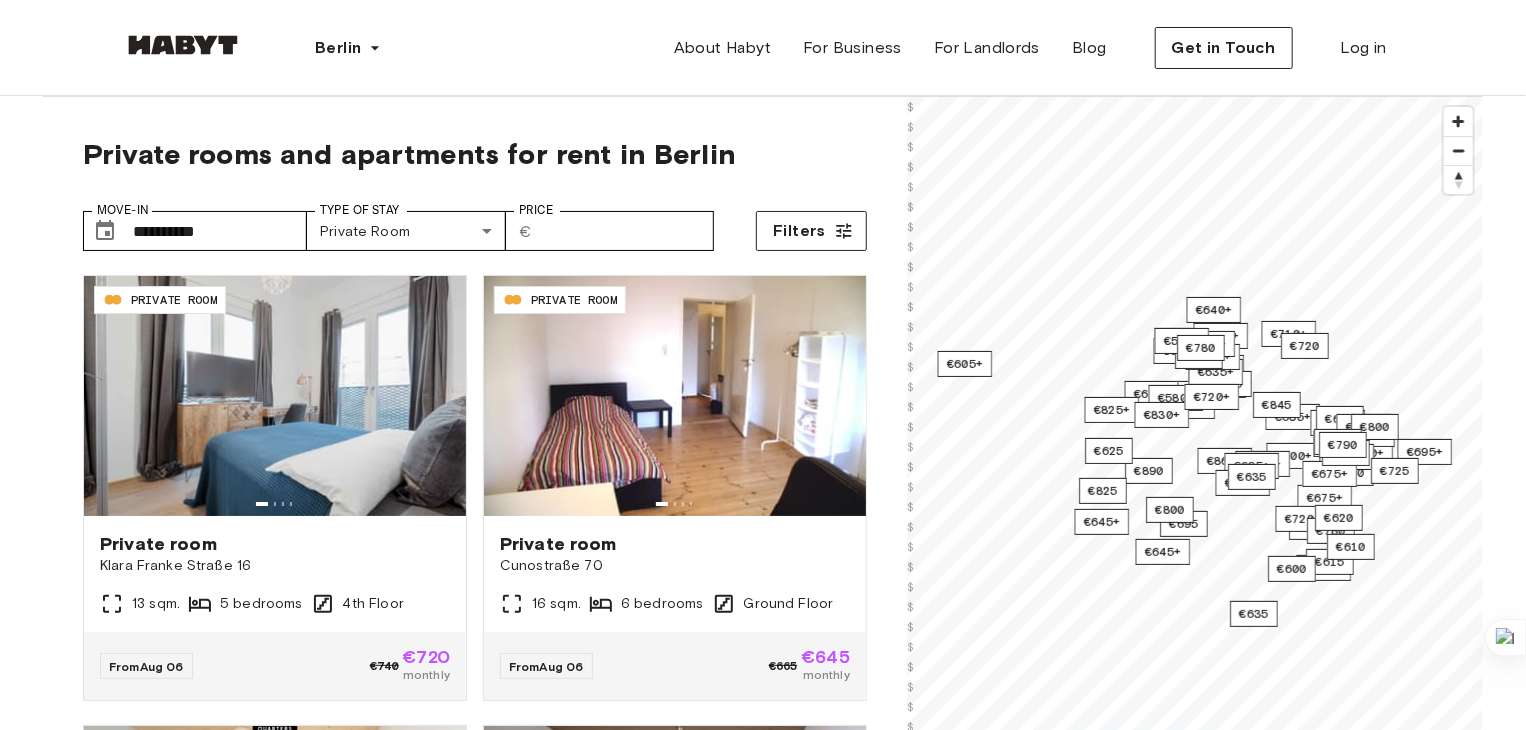 scroll, scrollTop: 624, scrollLeft: 0, axis: vertical 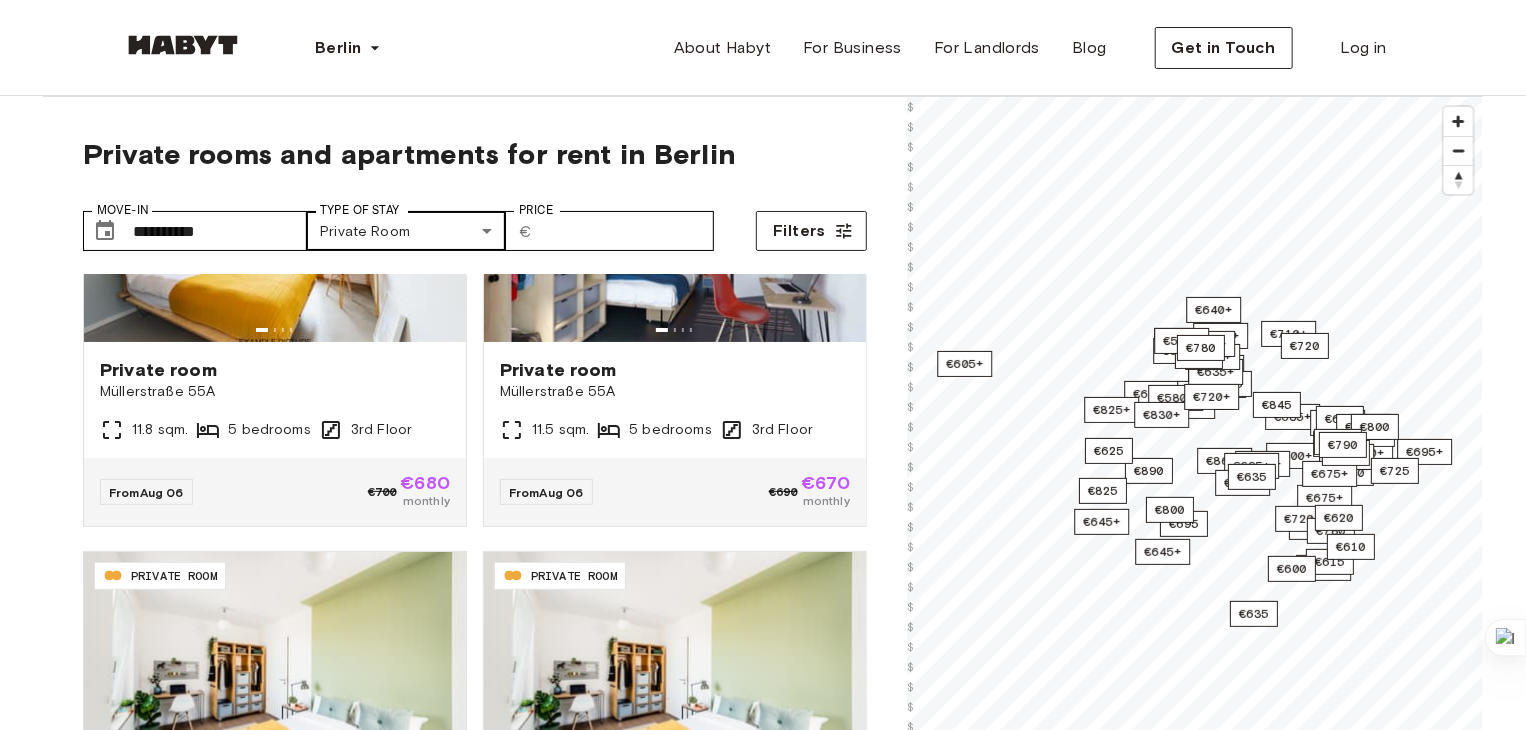 click on "DE-01-008-006-03HF PRIVATE ROOM Private room Klara Franke Straße 16 13 sqm. 5 bedrooms 4th Floor From Aug 06 €740 €720 monthly DE-01-029-04M PRIVATE ROOM Private room Cunostraße 70 16 sqm. 6 bedrooms Ground Floor From Aug 06 €665 €645 monthly DE-01-07-007-01Q PRIVATE ROOM Private room Müllerstraße 55A 11.8 sqm. 5 bedrooms 3rd Floor From Aug 06 €700 €680 monthly DE-01-07-024-03Q PRIVATE ROOM Private room Müllerstraße 55A 11.5 sqm. 5 bedrooms 3rd Floor From Aug 06 €690 €670 monthly DE-01-08-004-02Q PRIVATE ROOM Private room Klara-Franke-Straße 20 From" at bounding box center (763, 2372) 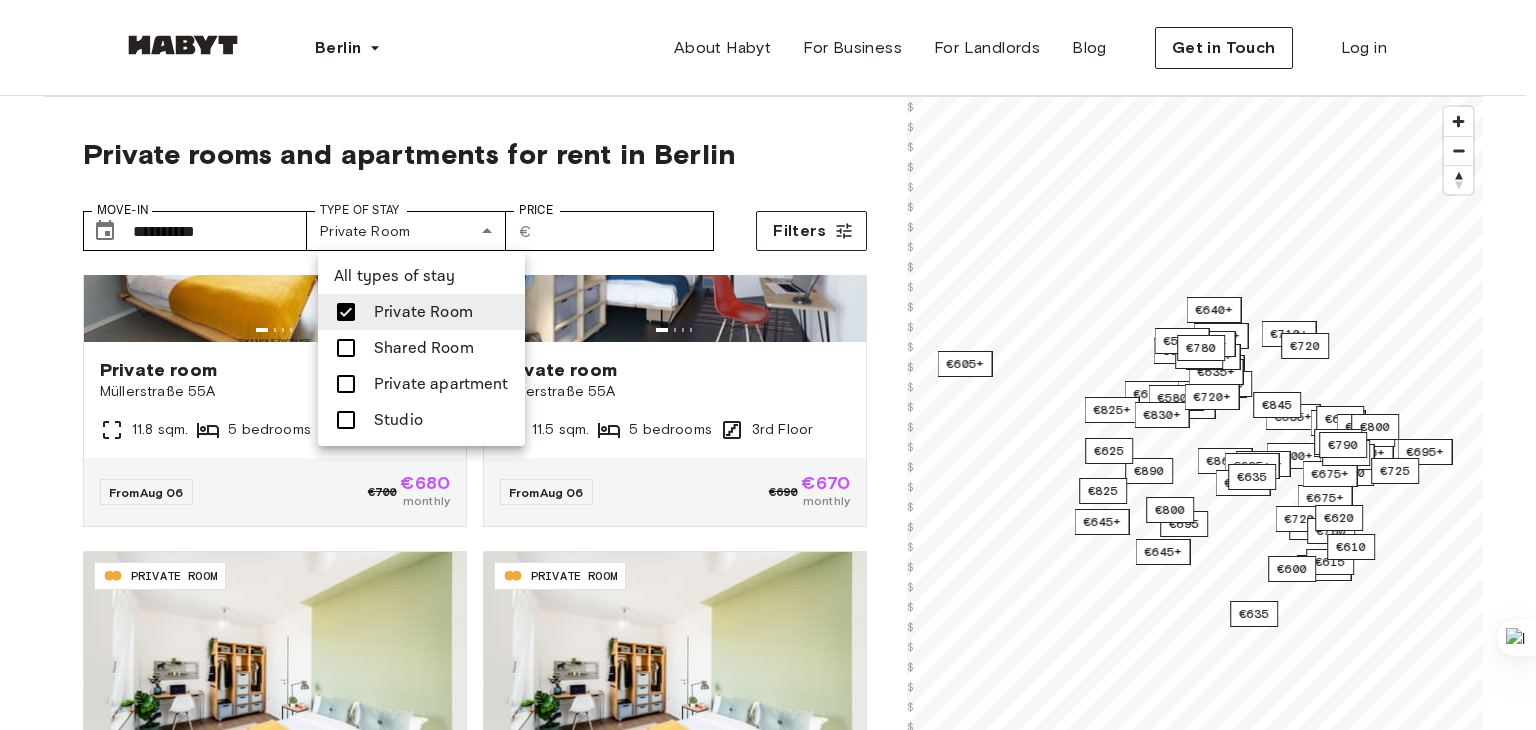 click on "Shared Room" at bounding box center [424, 348] 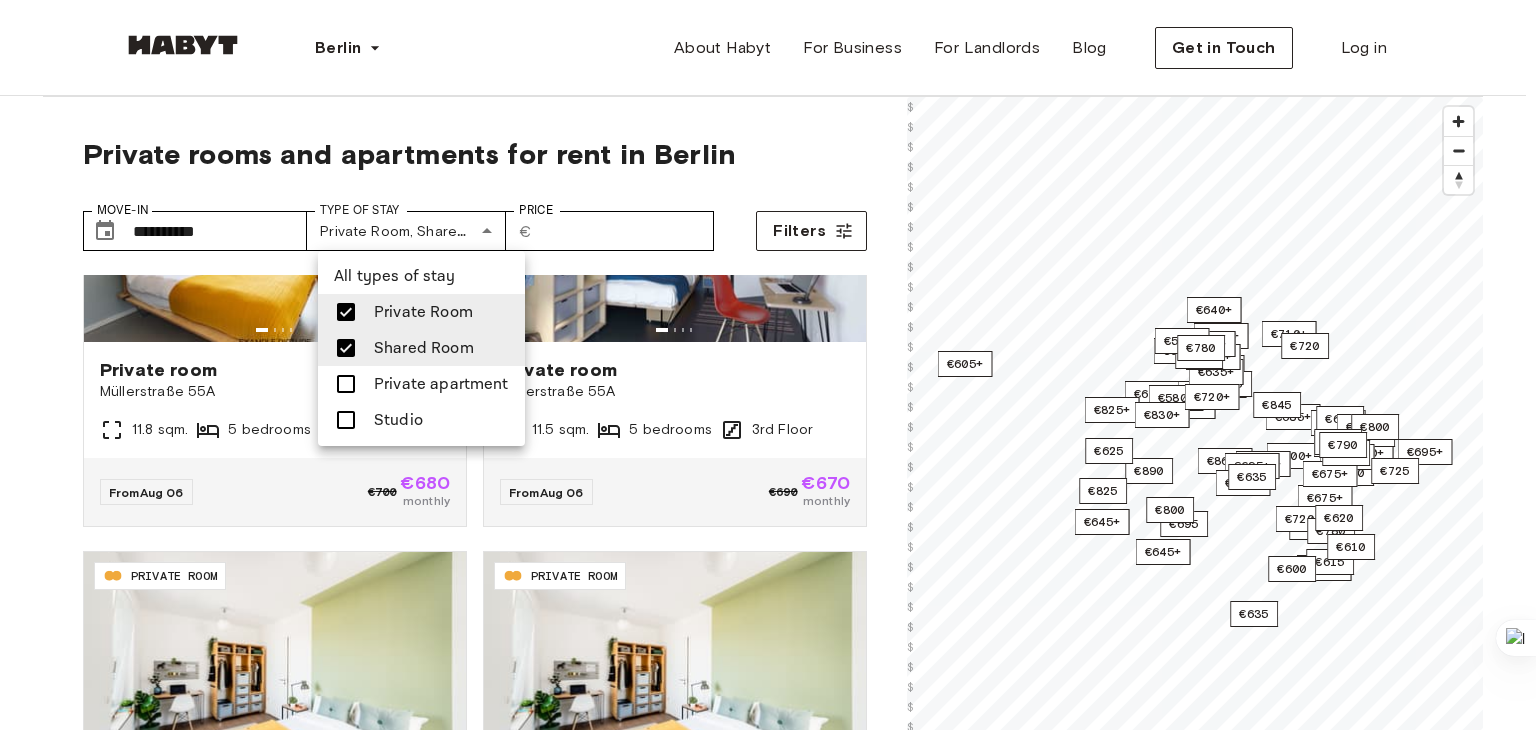 click at bounding box center (768, 365) 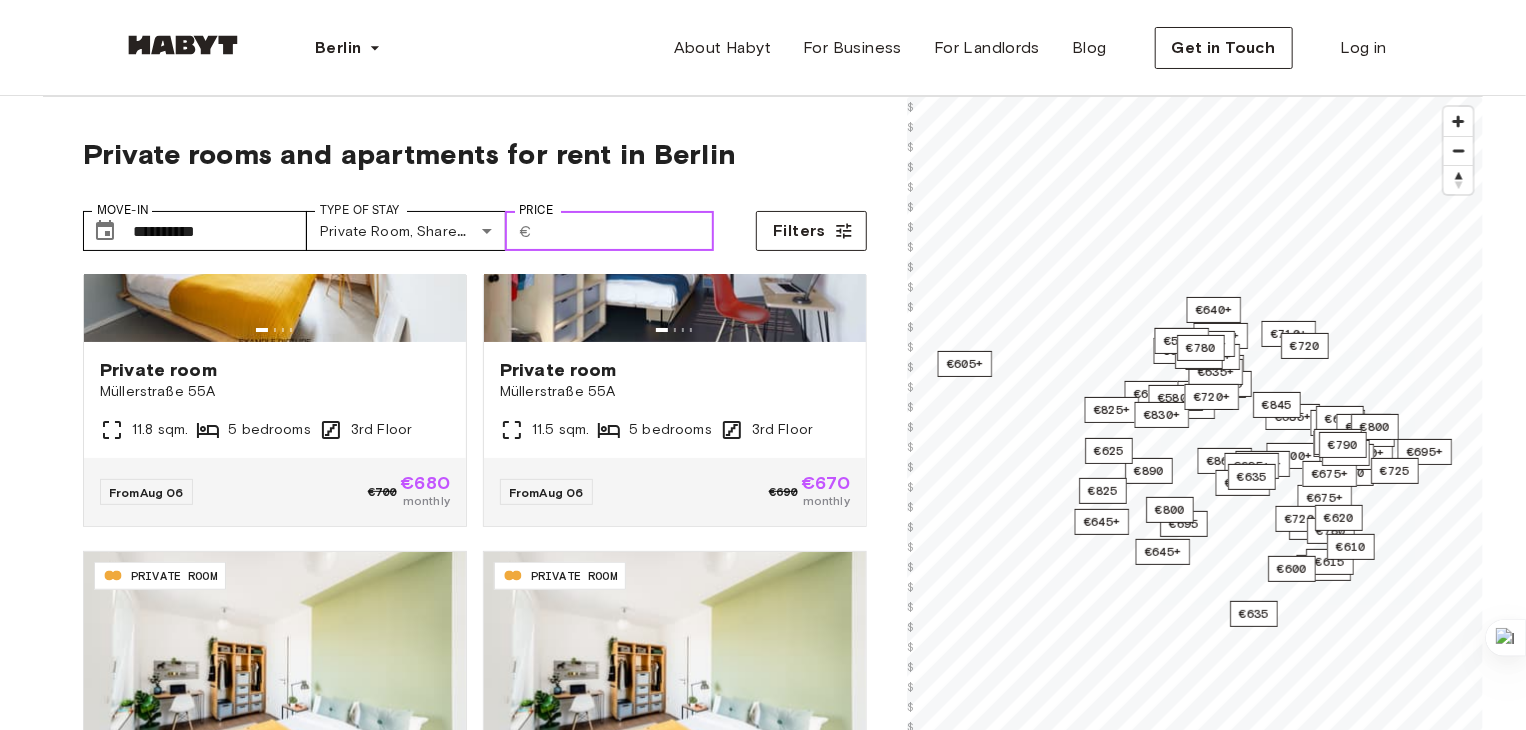 click on "Price" at bounding box center (627, 231) 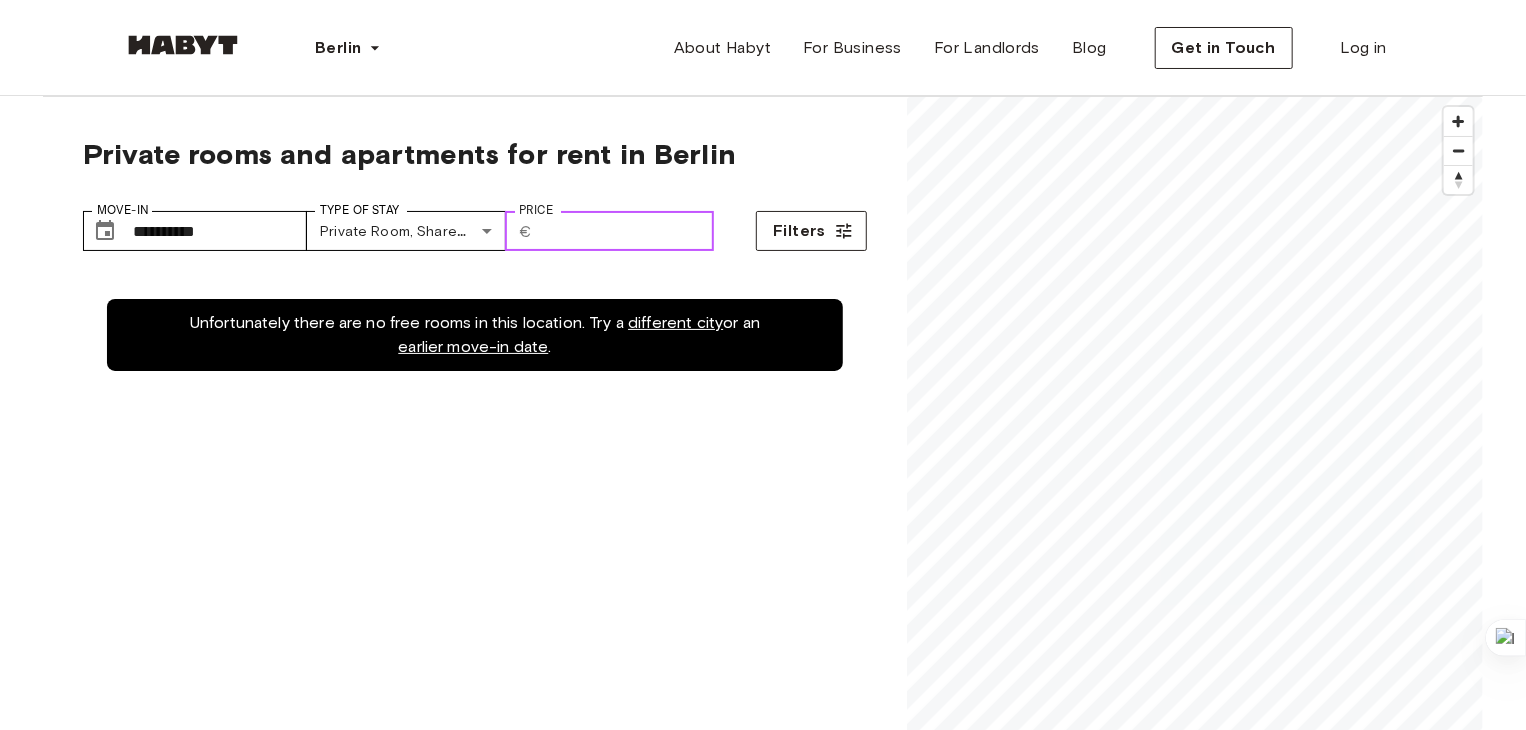 scroll, scrollTop: 0, scrollLeft: 0, axis: both 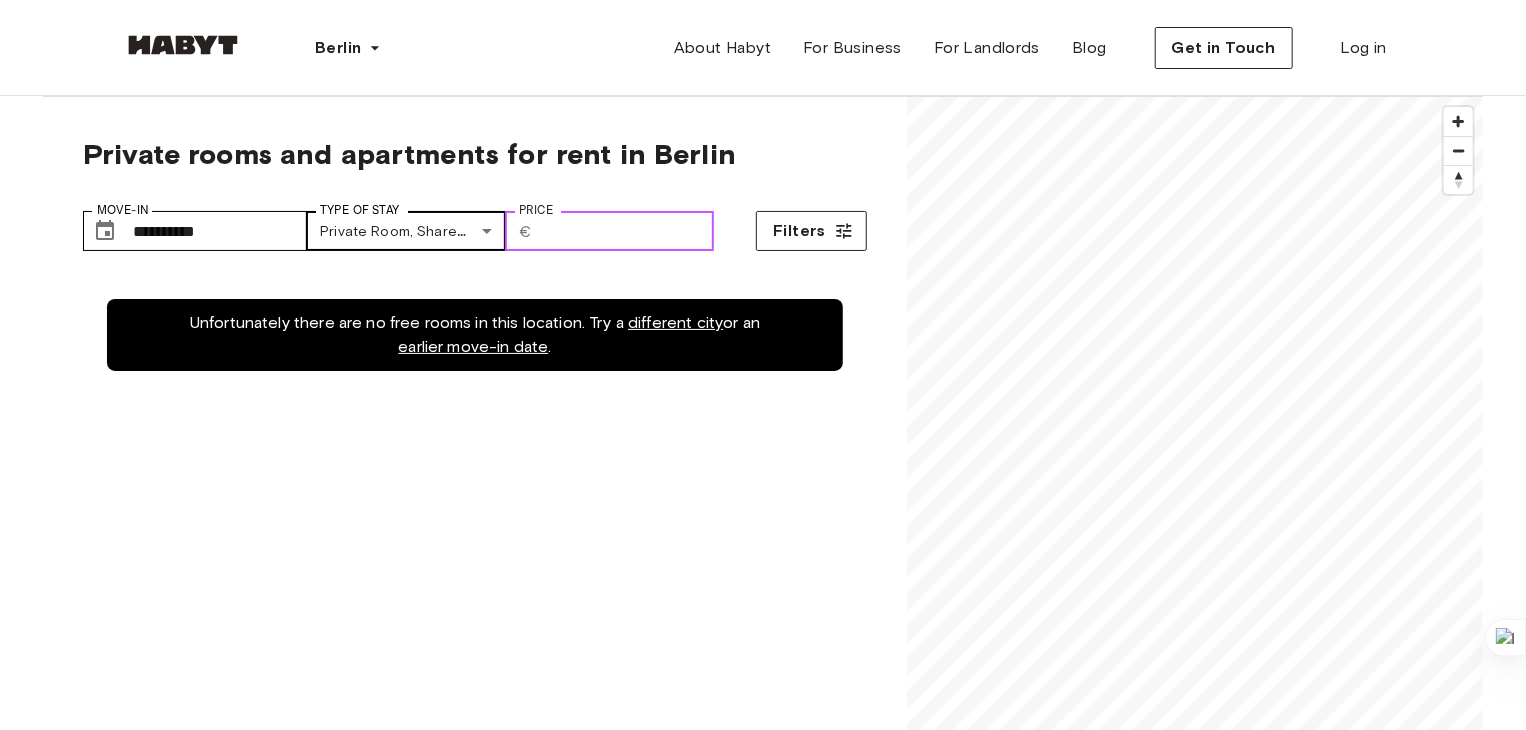 type on "***" 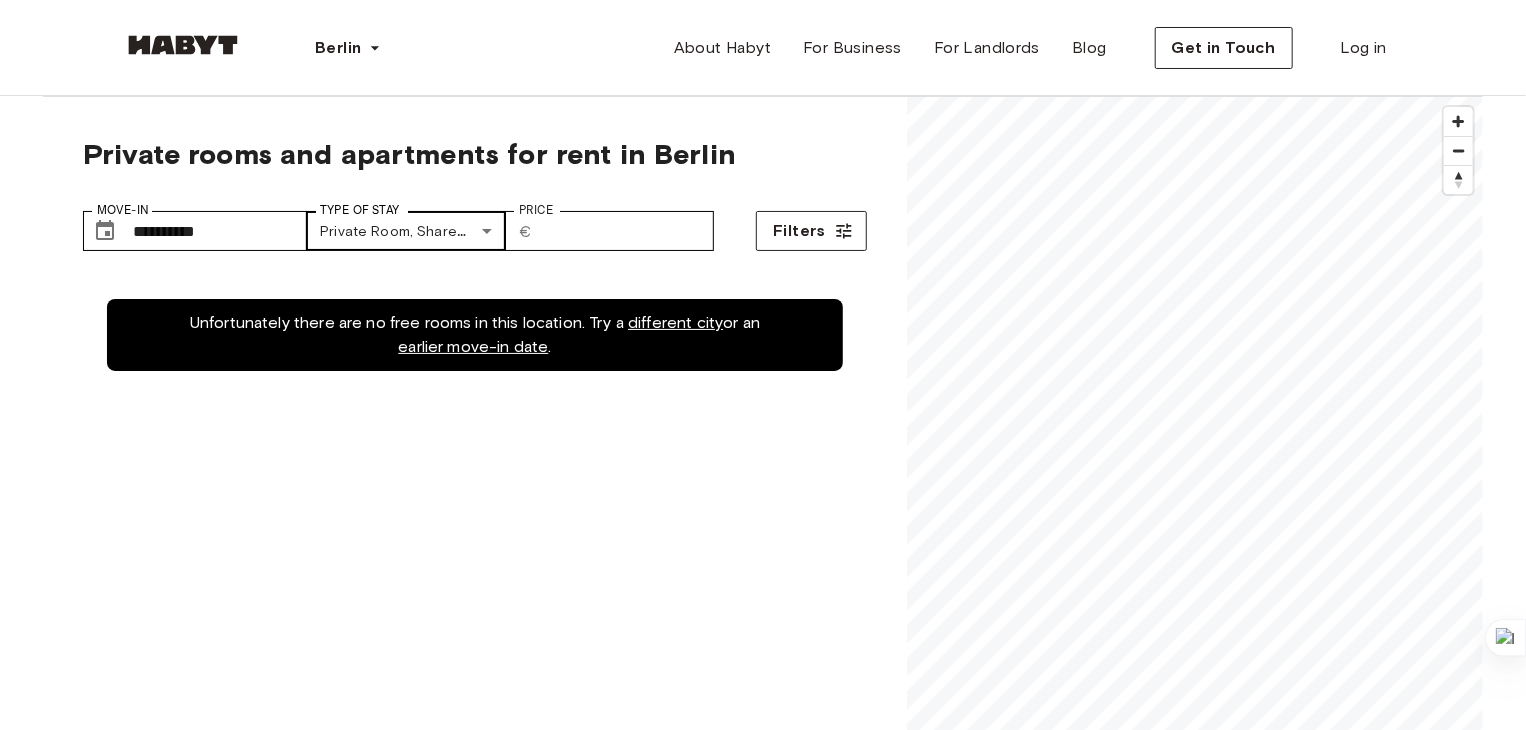click on "**********" at bounding box center [763, 2372] 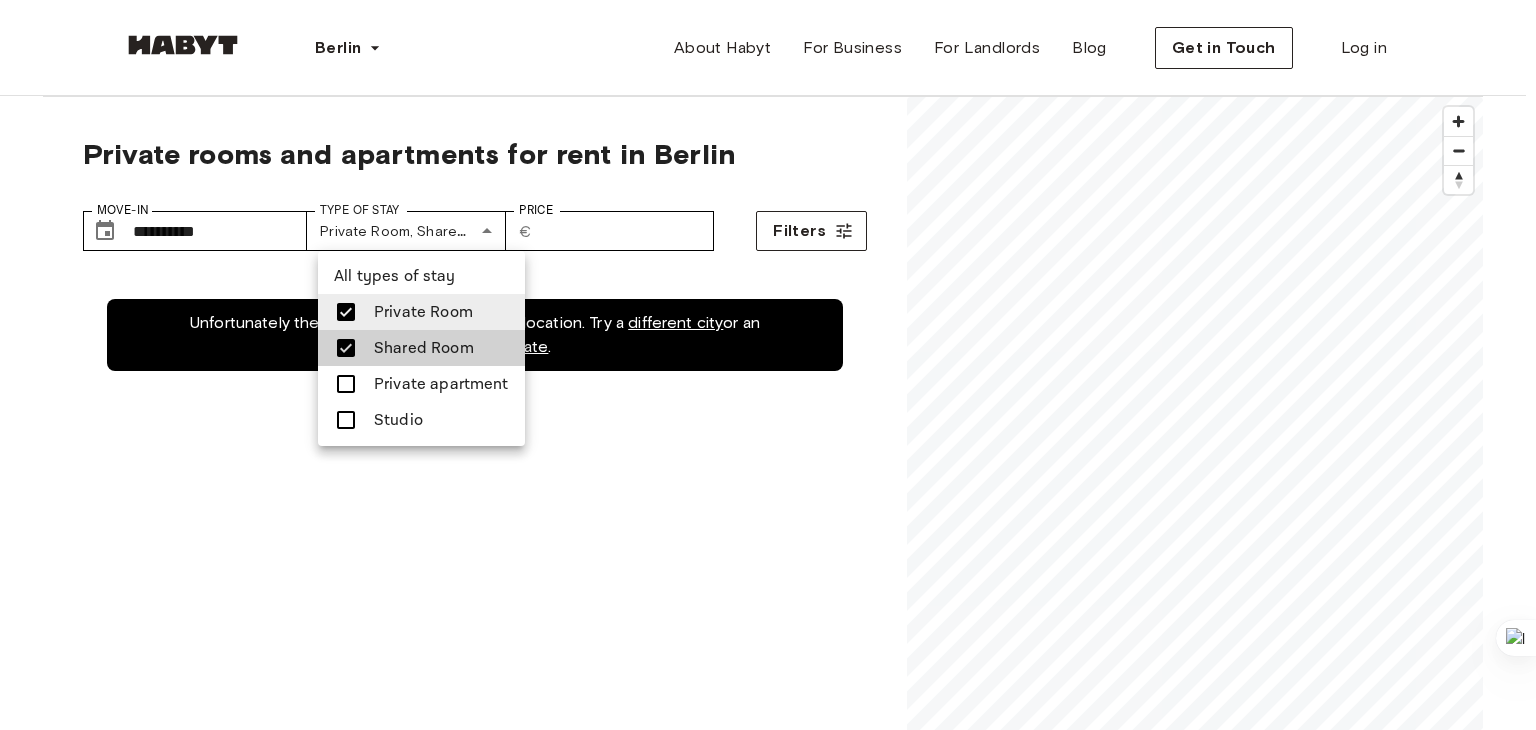 click on "Private apartment" at bounding box center [441, 384] 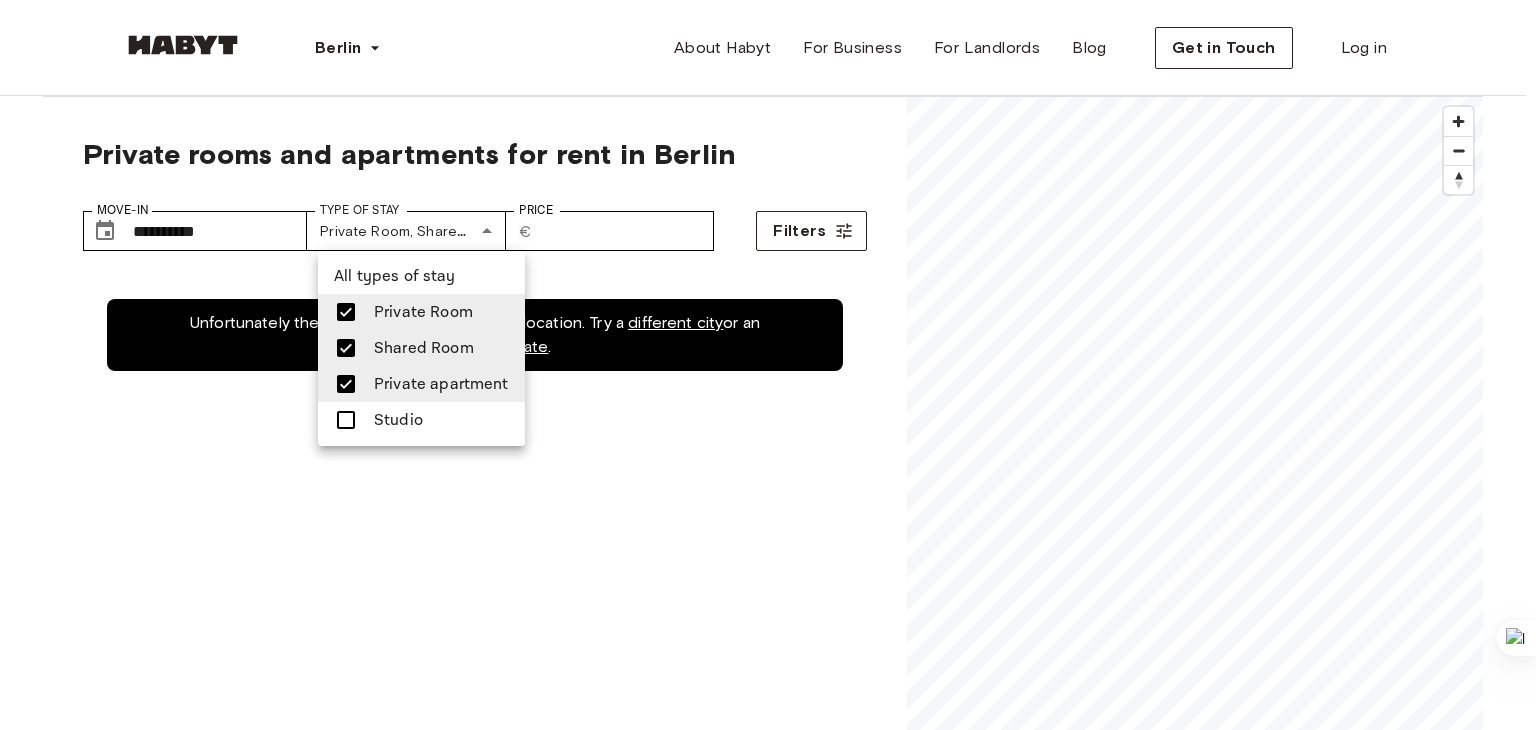 click at bounding box center [352, 420] 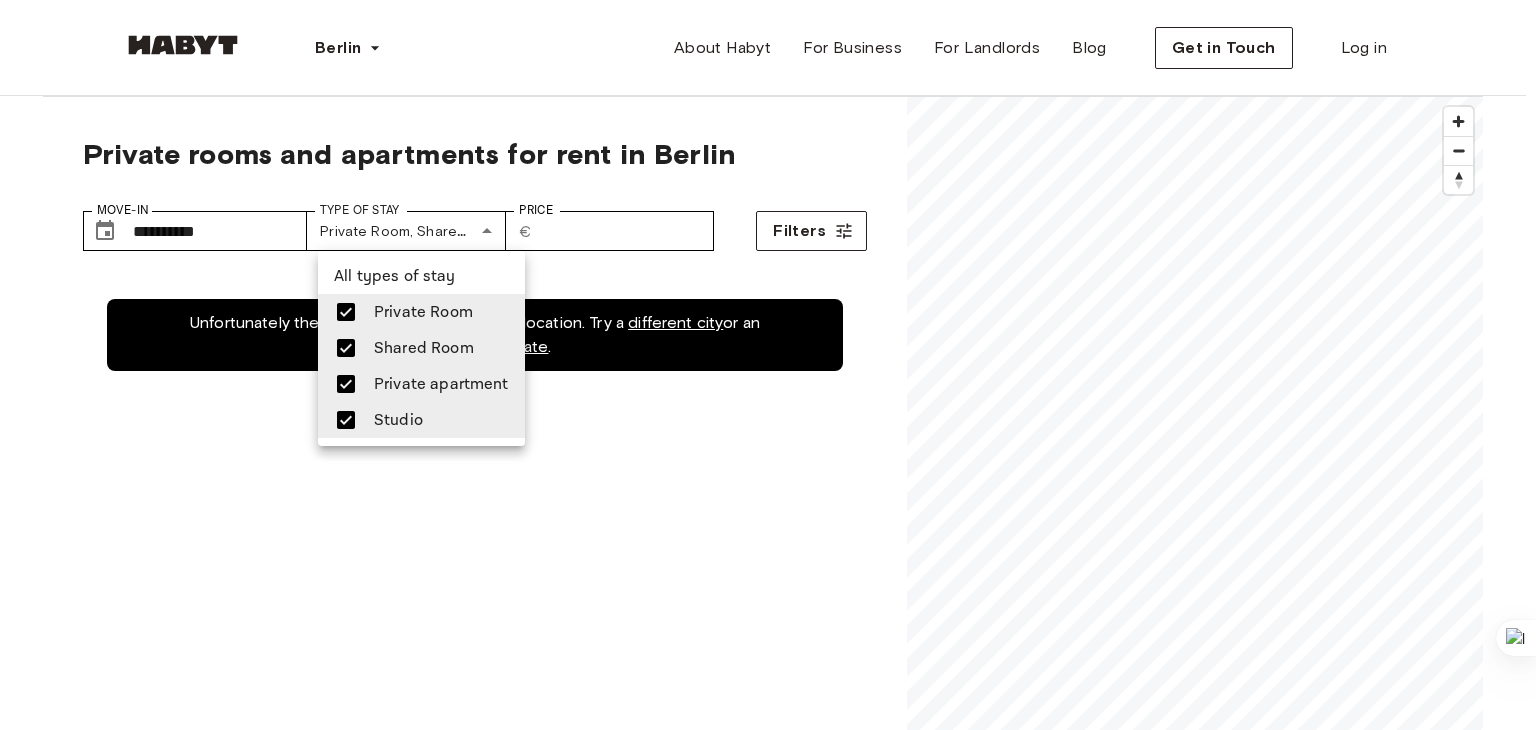 click at bounding box center (768, 365) 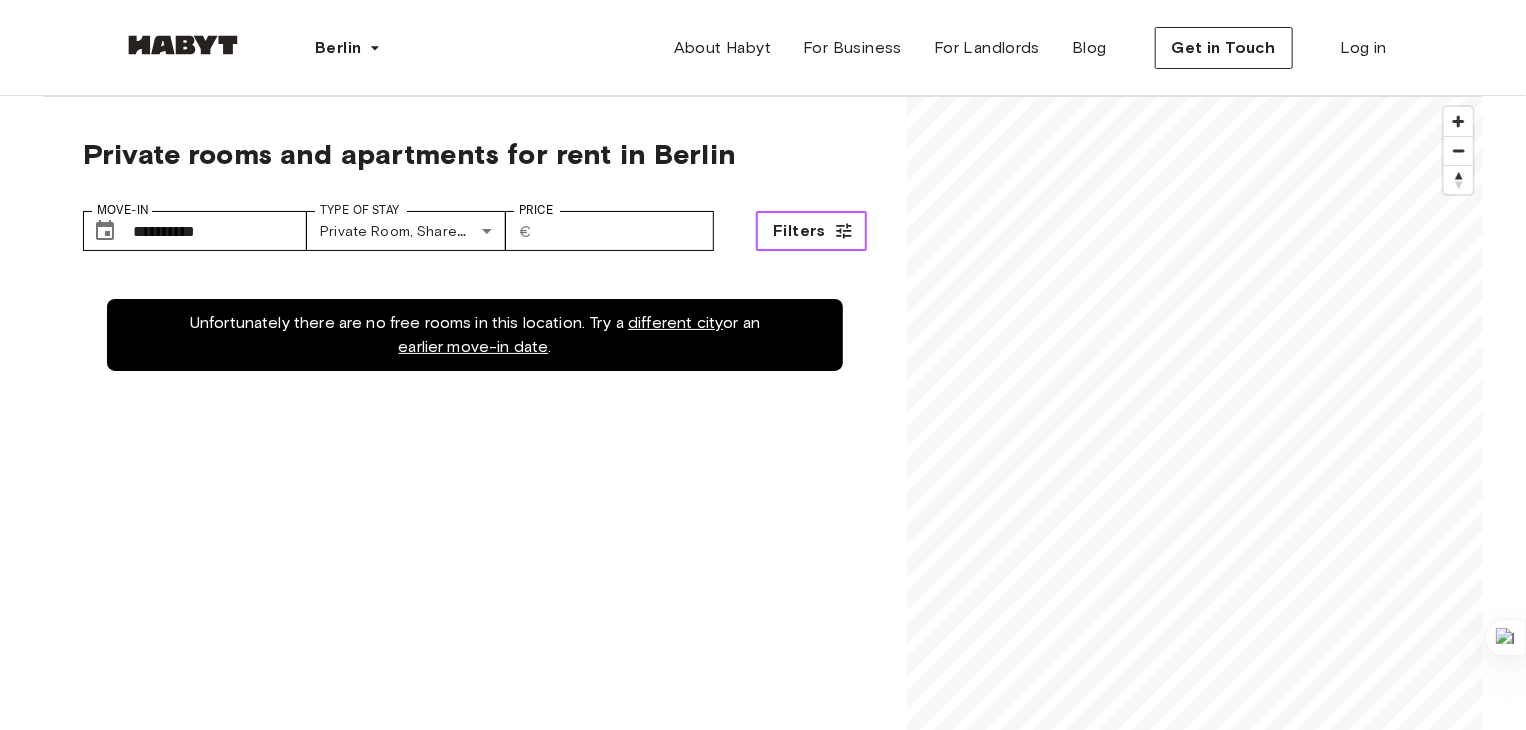 click on "Filters" at bounding box center [799, 231] 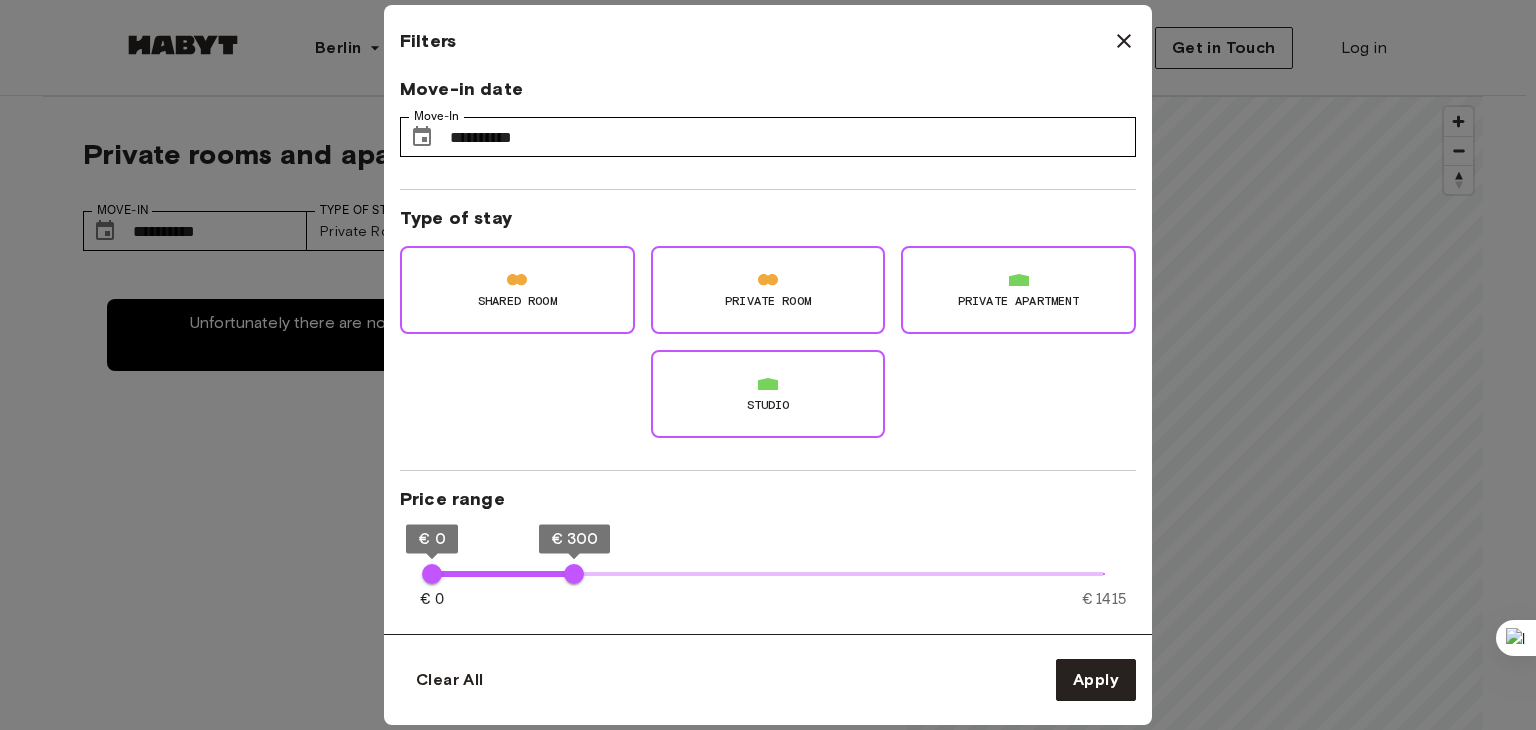 click on "Shared Room" at bounding box center [517, 301] 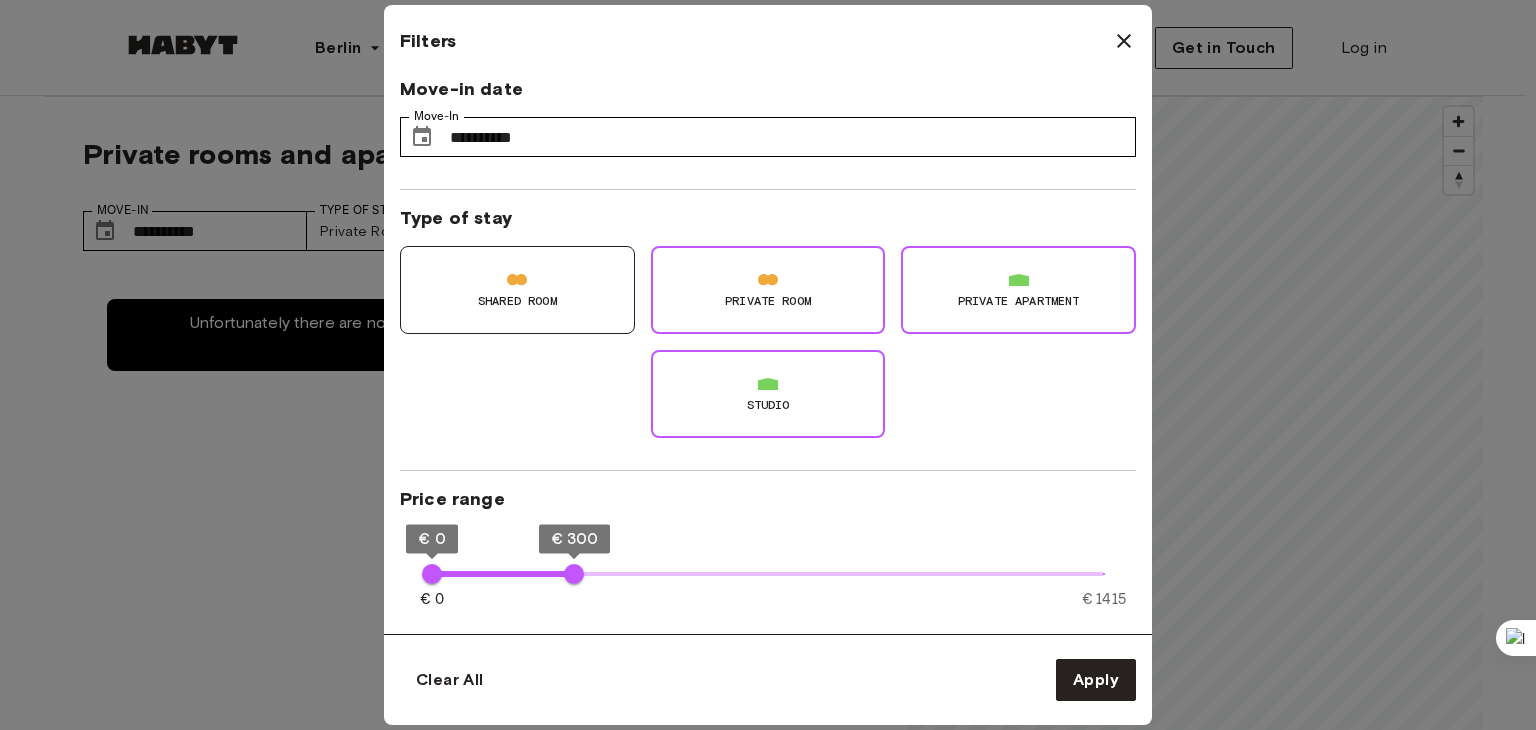 type on "**" 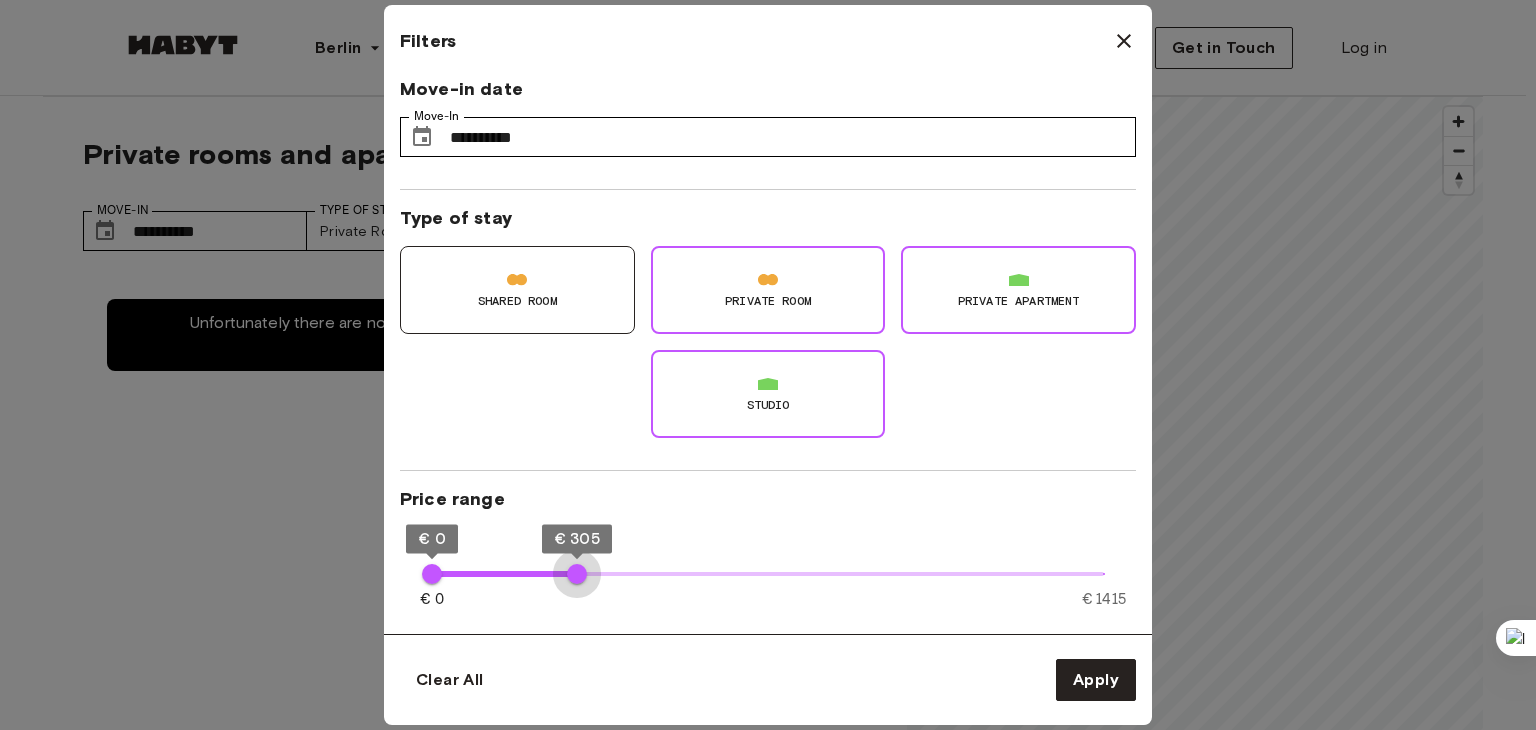 type on "***" 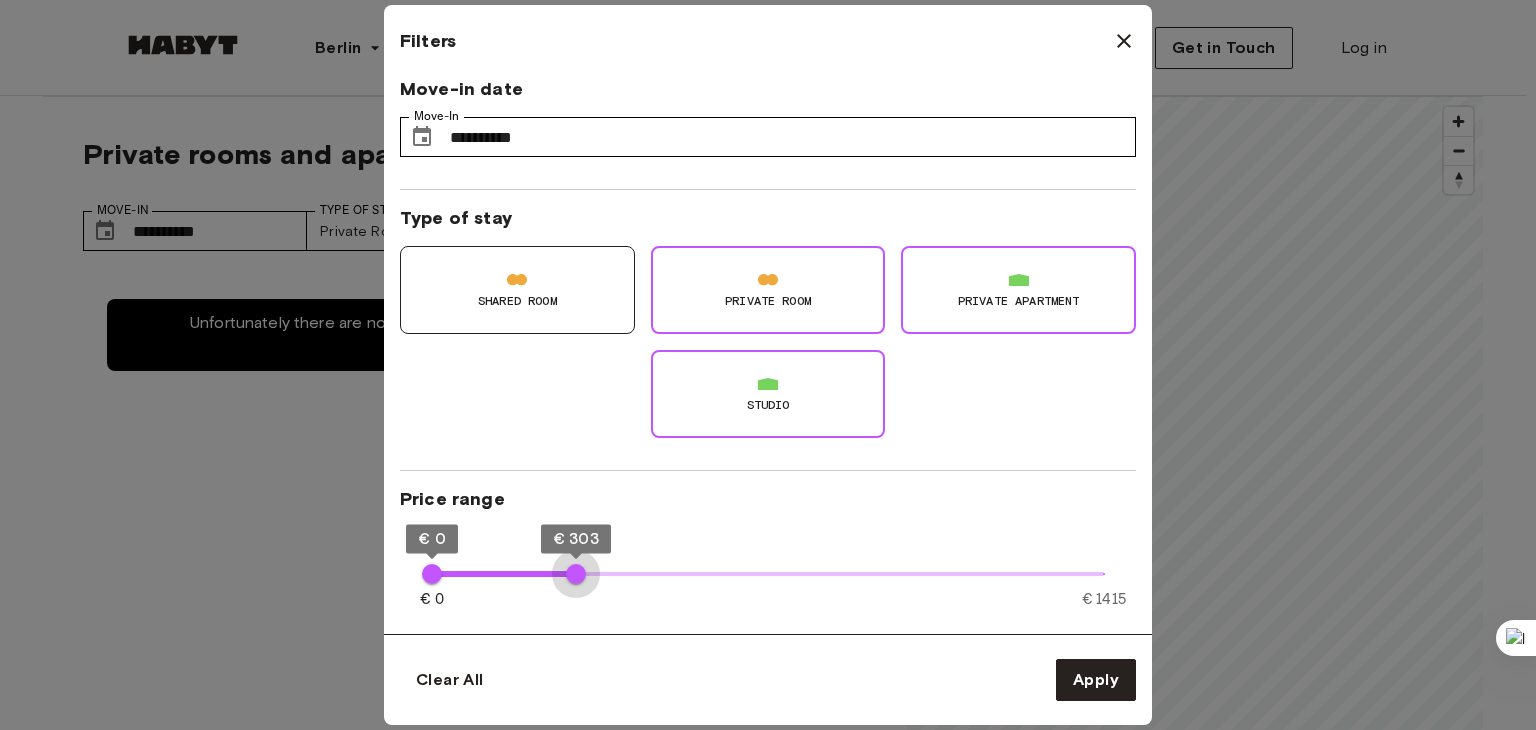click on "€ 303" at bounding box center [576, 574] 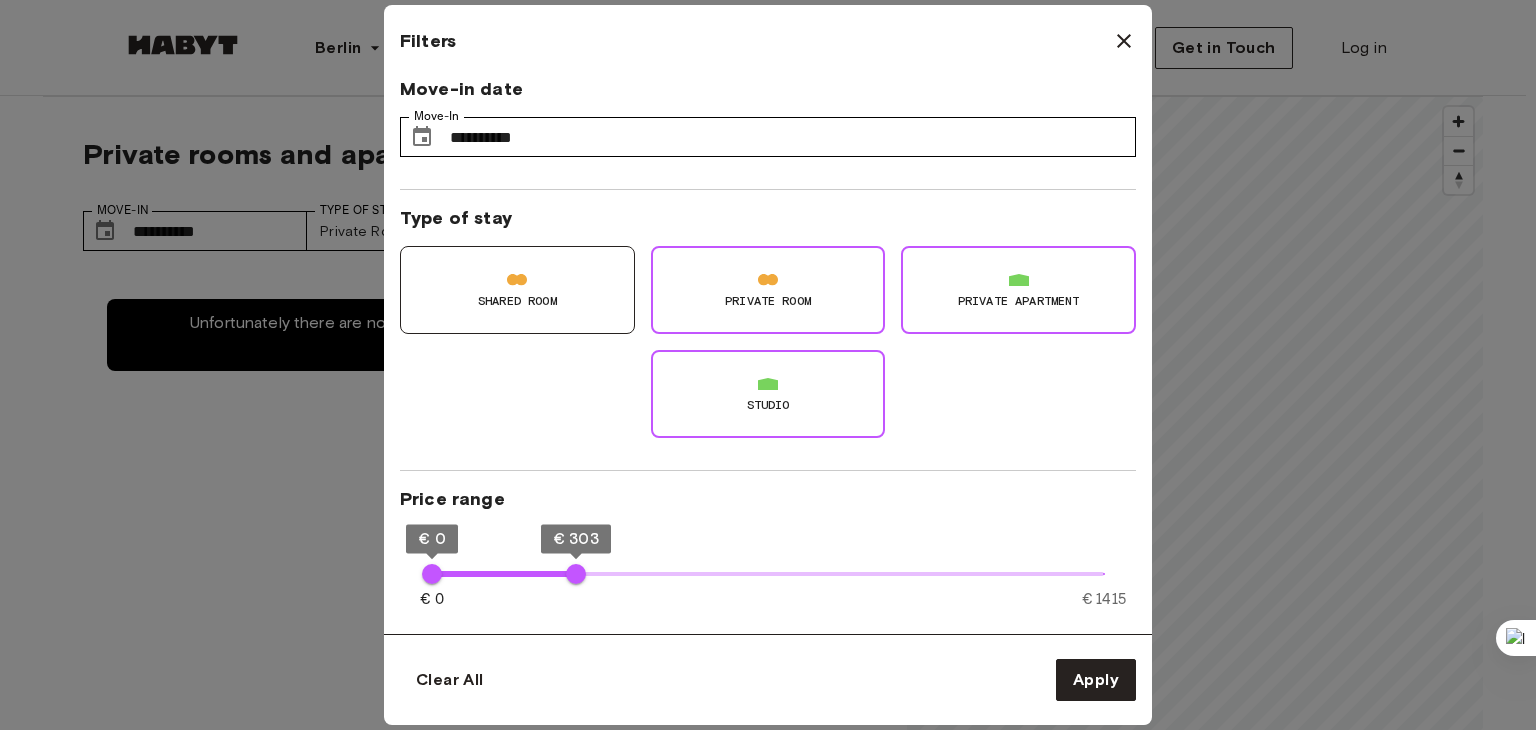 type on "**" 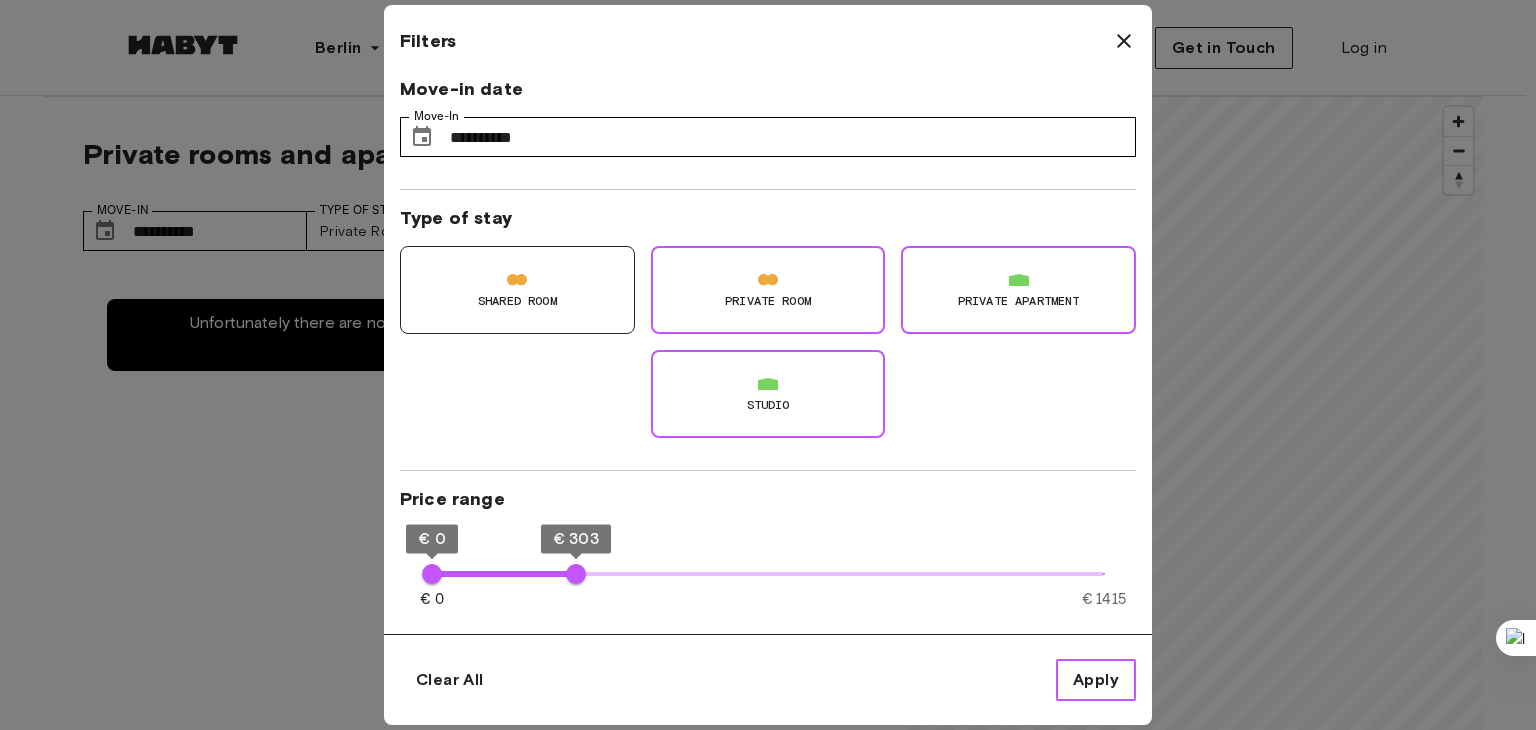 click on "Apply" at bounding box center [1096, 680] 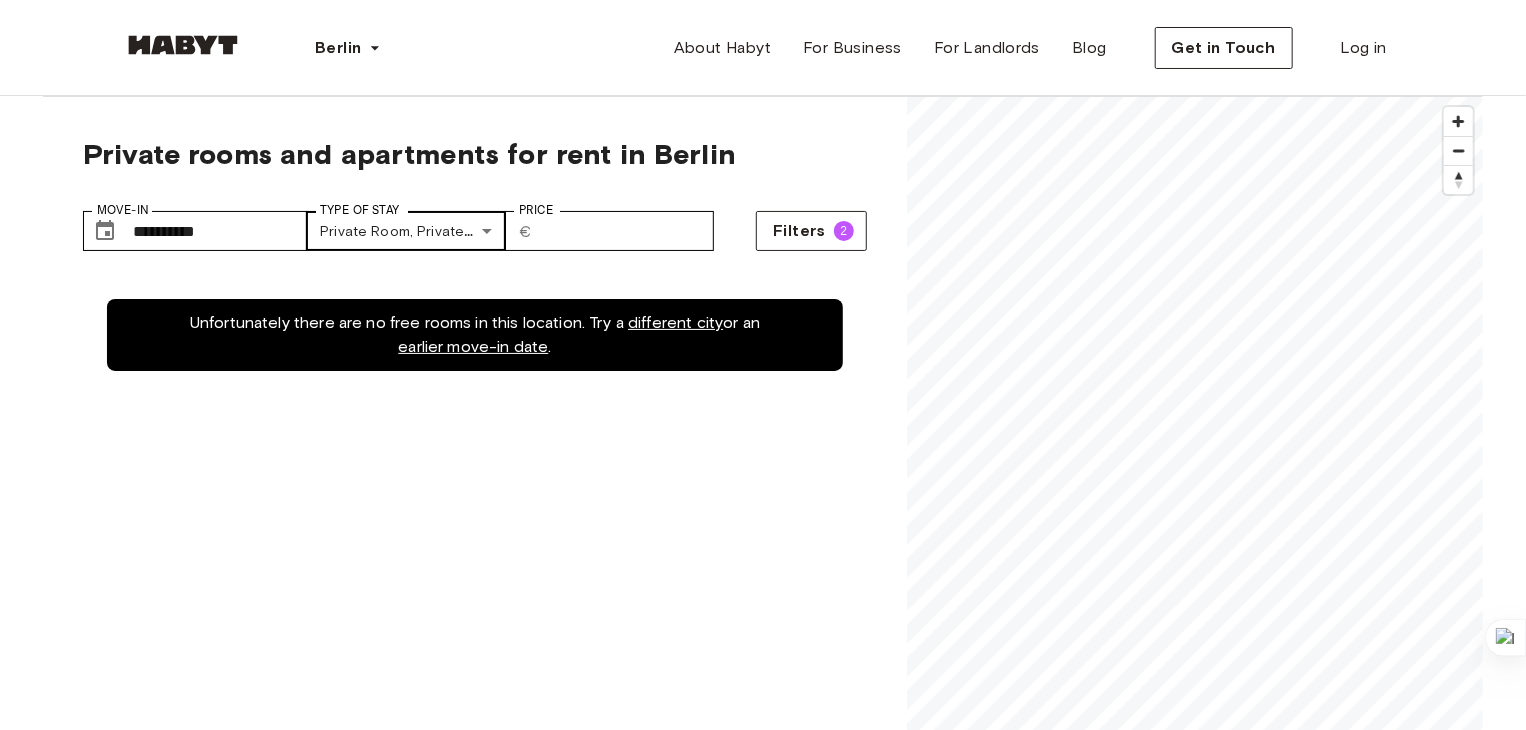 click on "**********" at bounding box center [763, 2372] 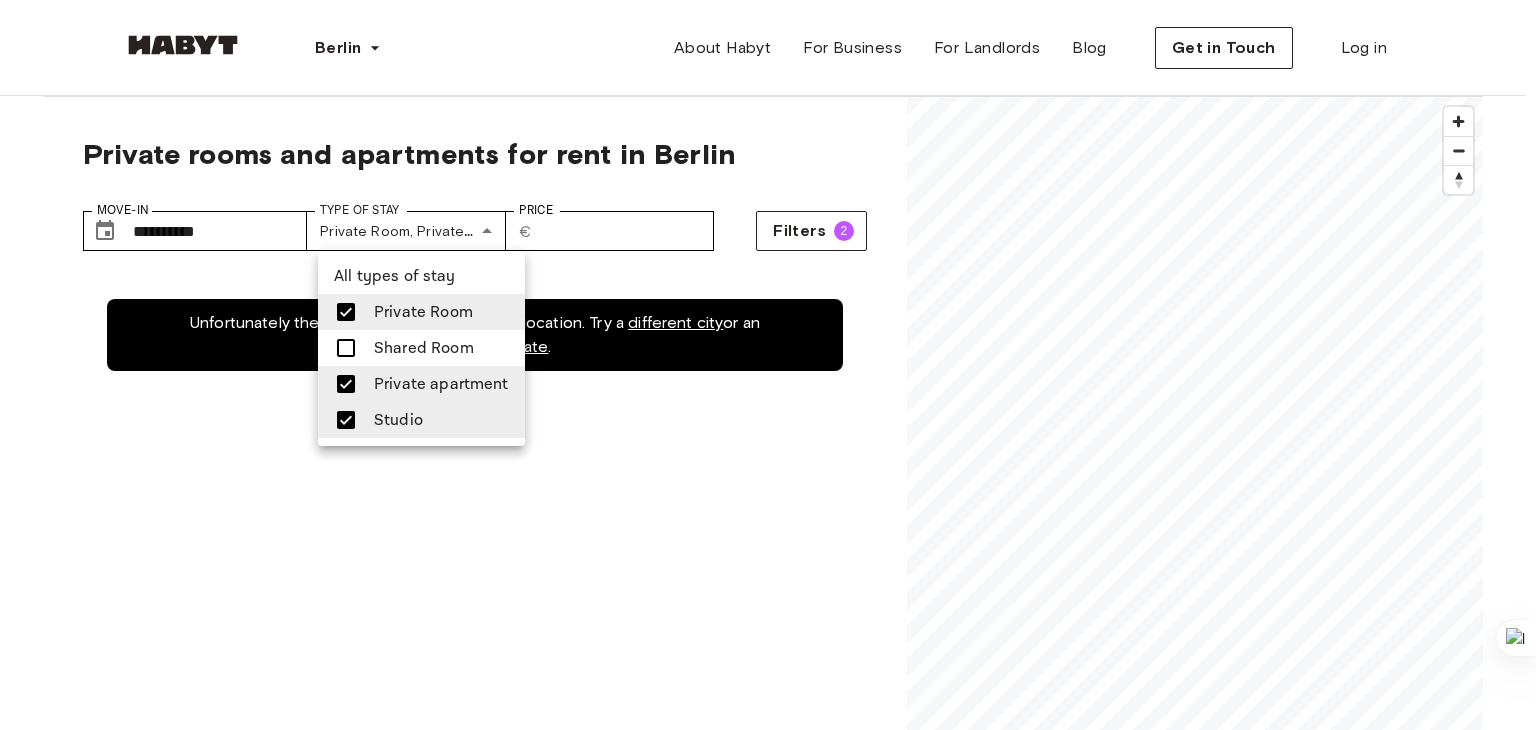 click at bounding box center [352, 384] 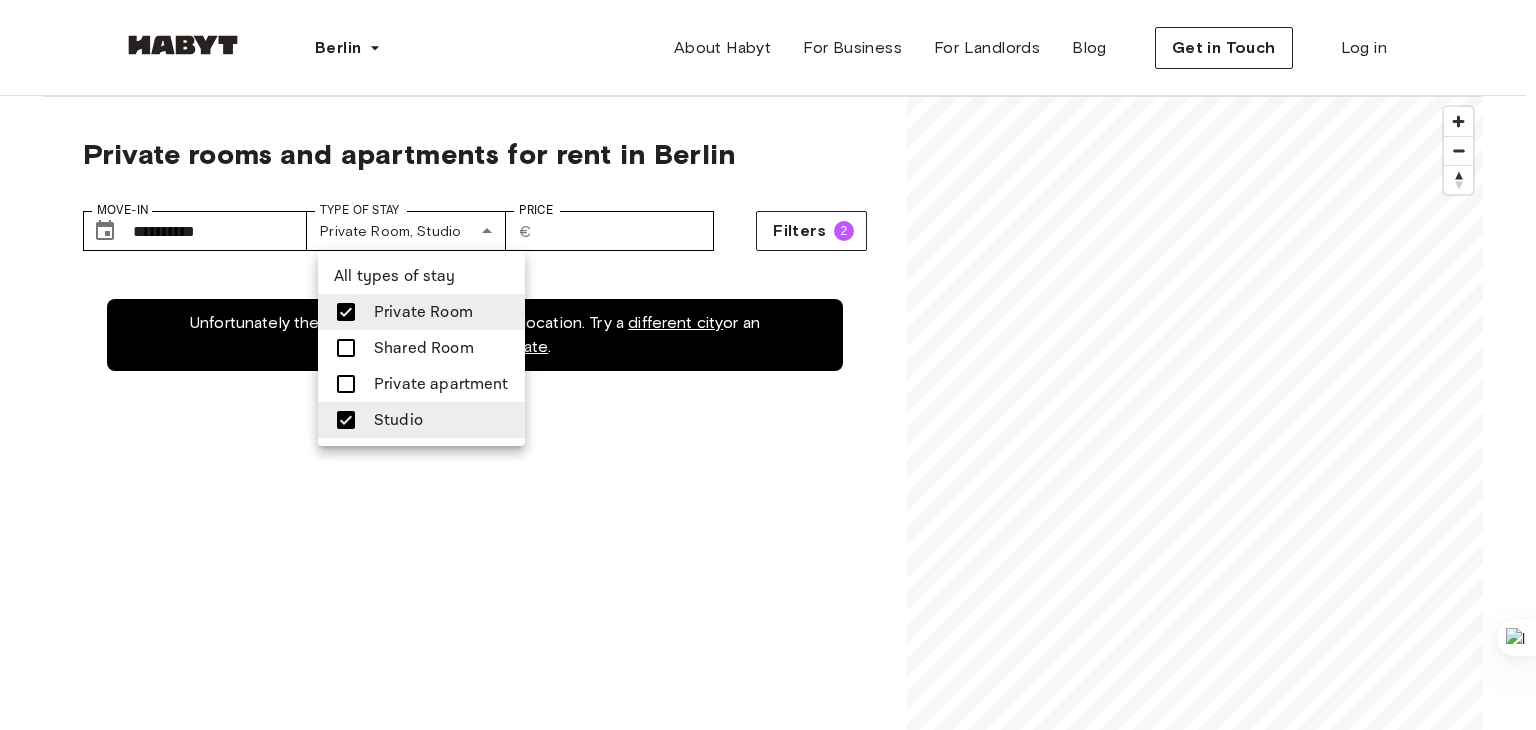 click on "Studio" at bounding box center (398, 420) 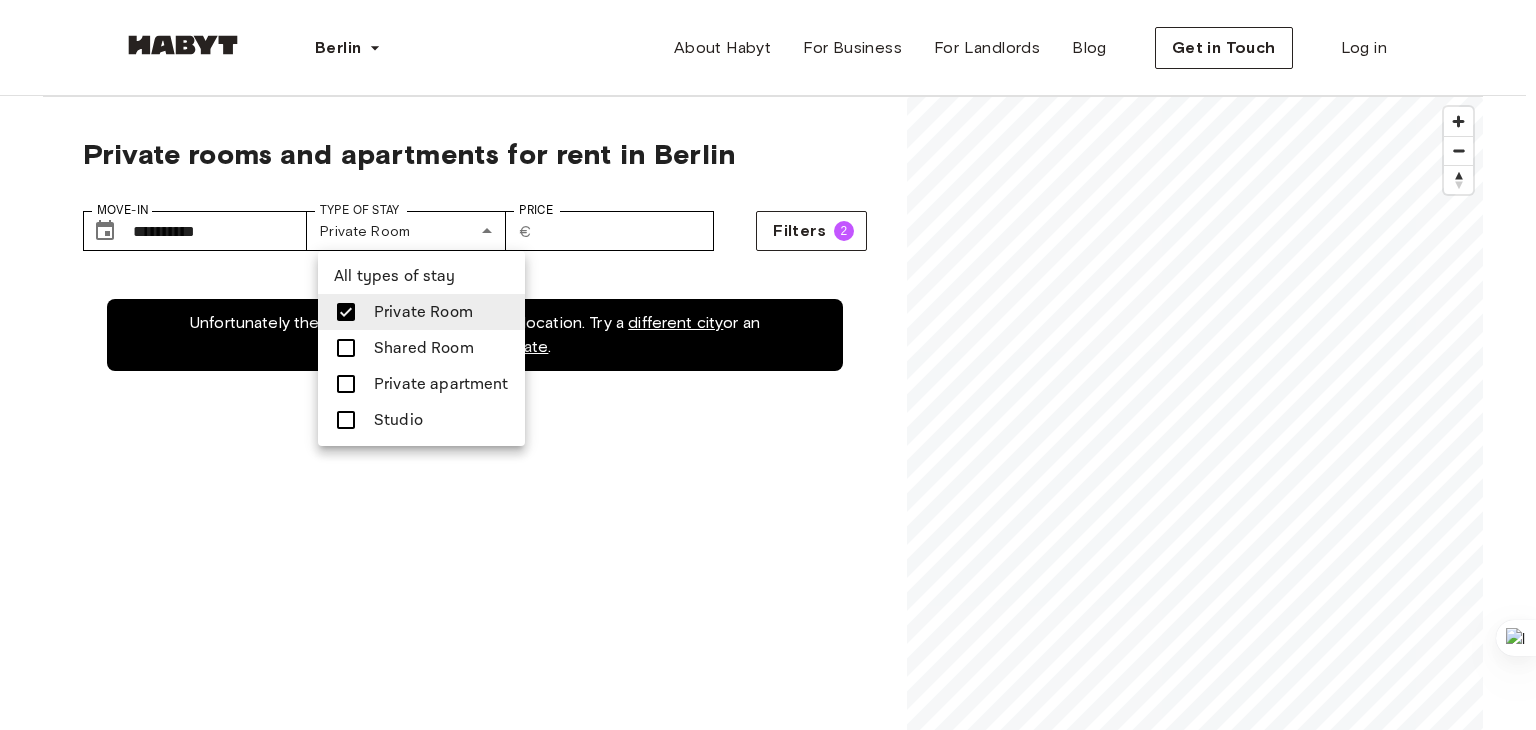 click on "Shared Room" at bounding box center [424, 348] 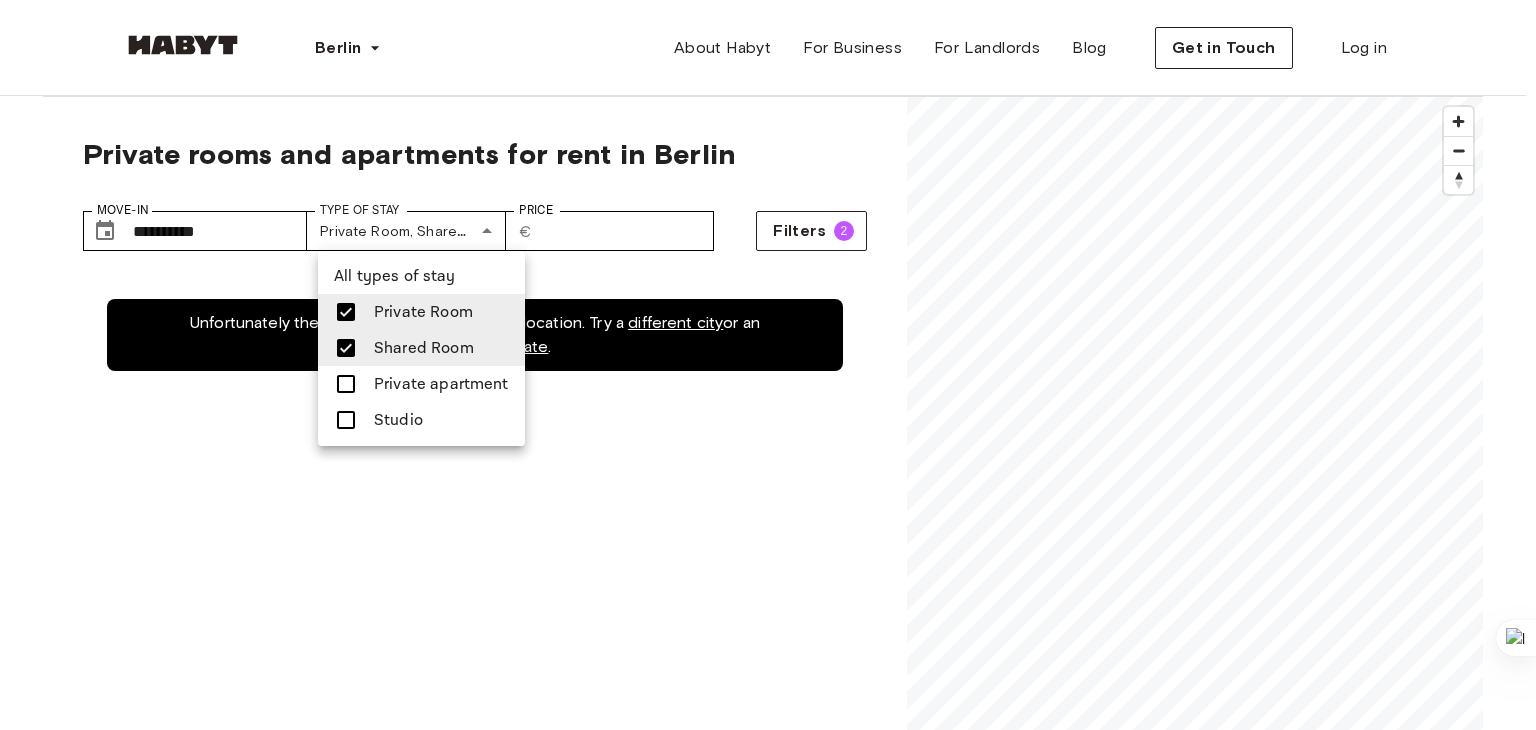click on "Private Room" at bounding box center (423, 312) 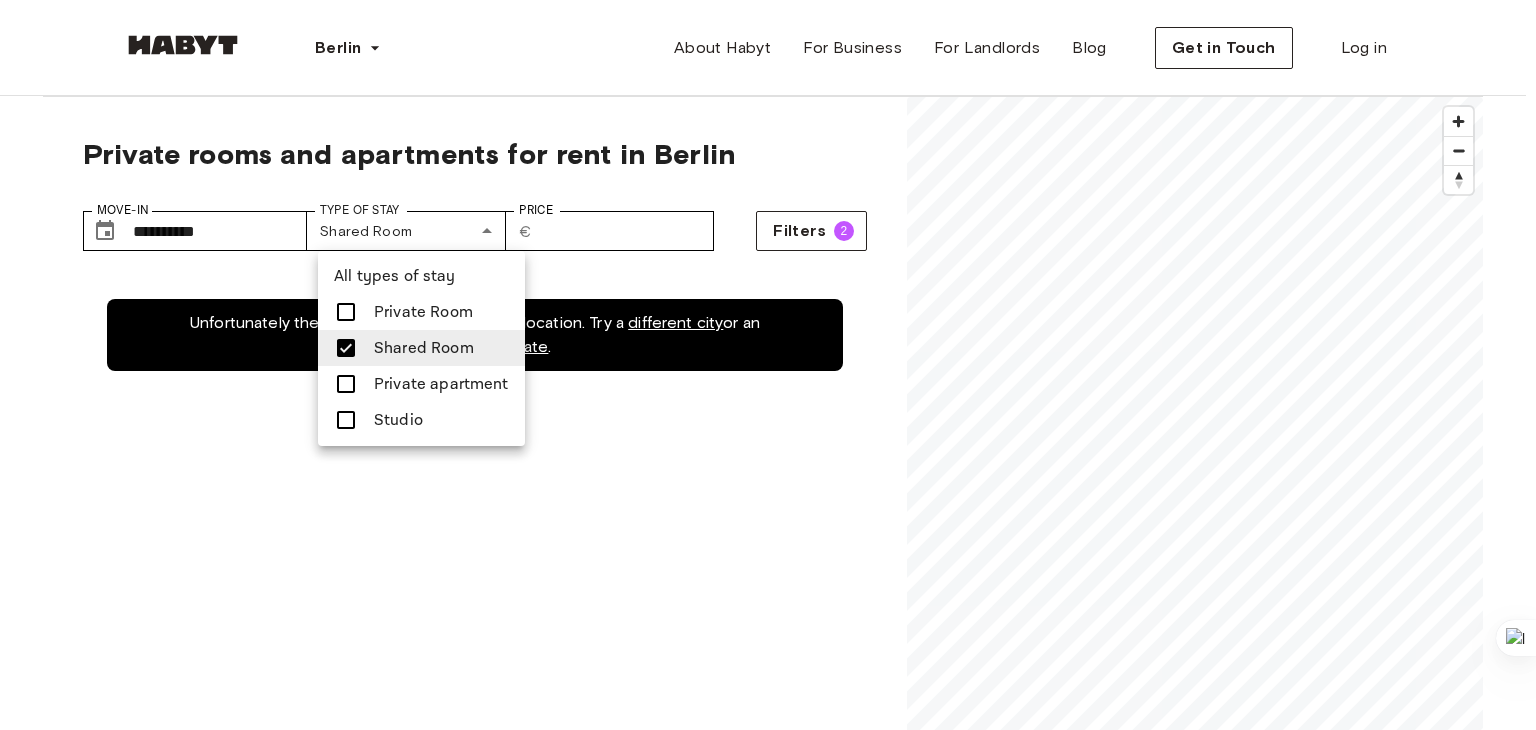 click at bounding box center (768, 365) 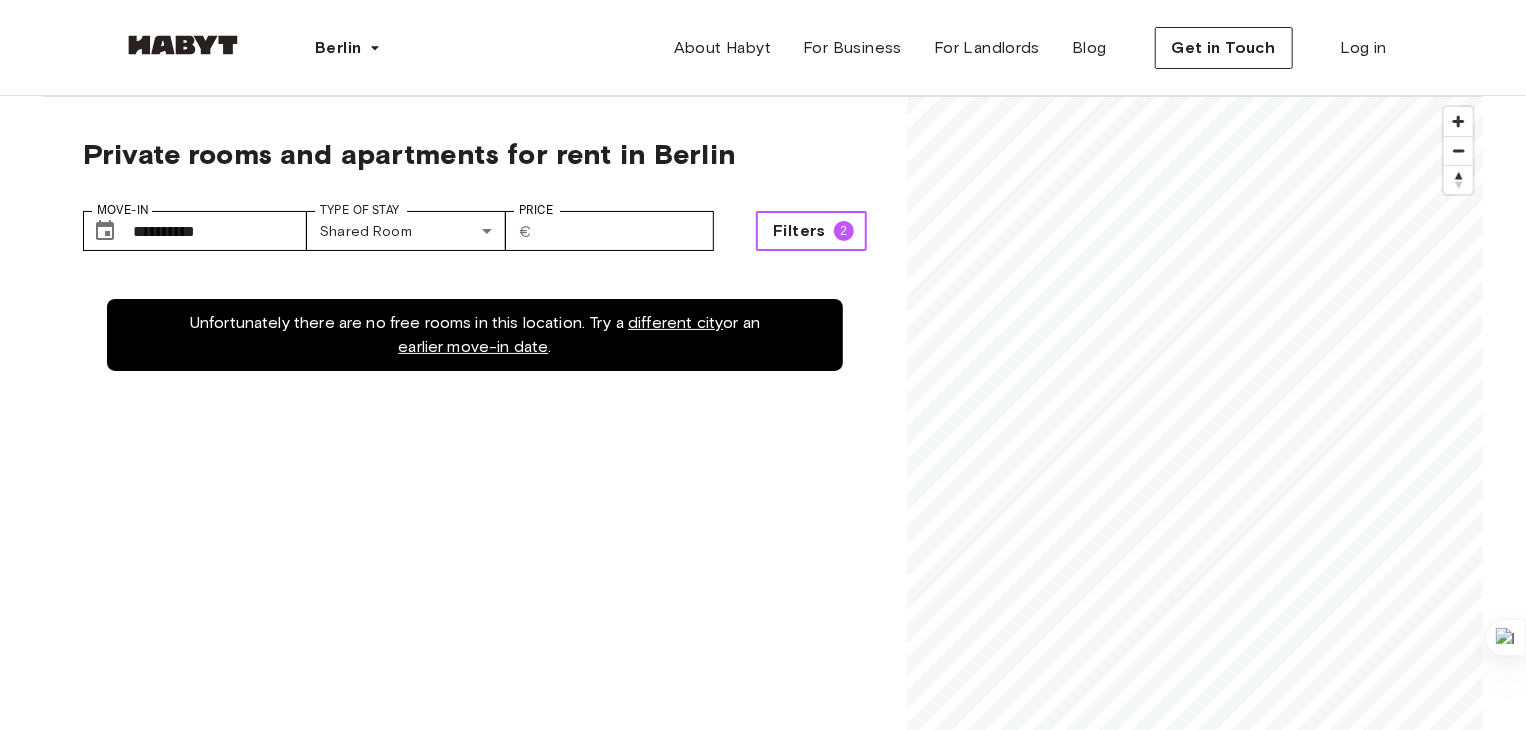 click on "Filters" at bounding box center [799, 231] 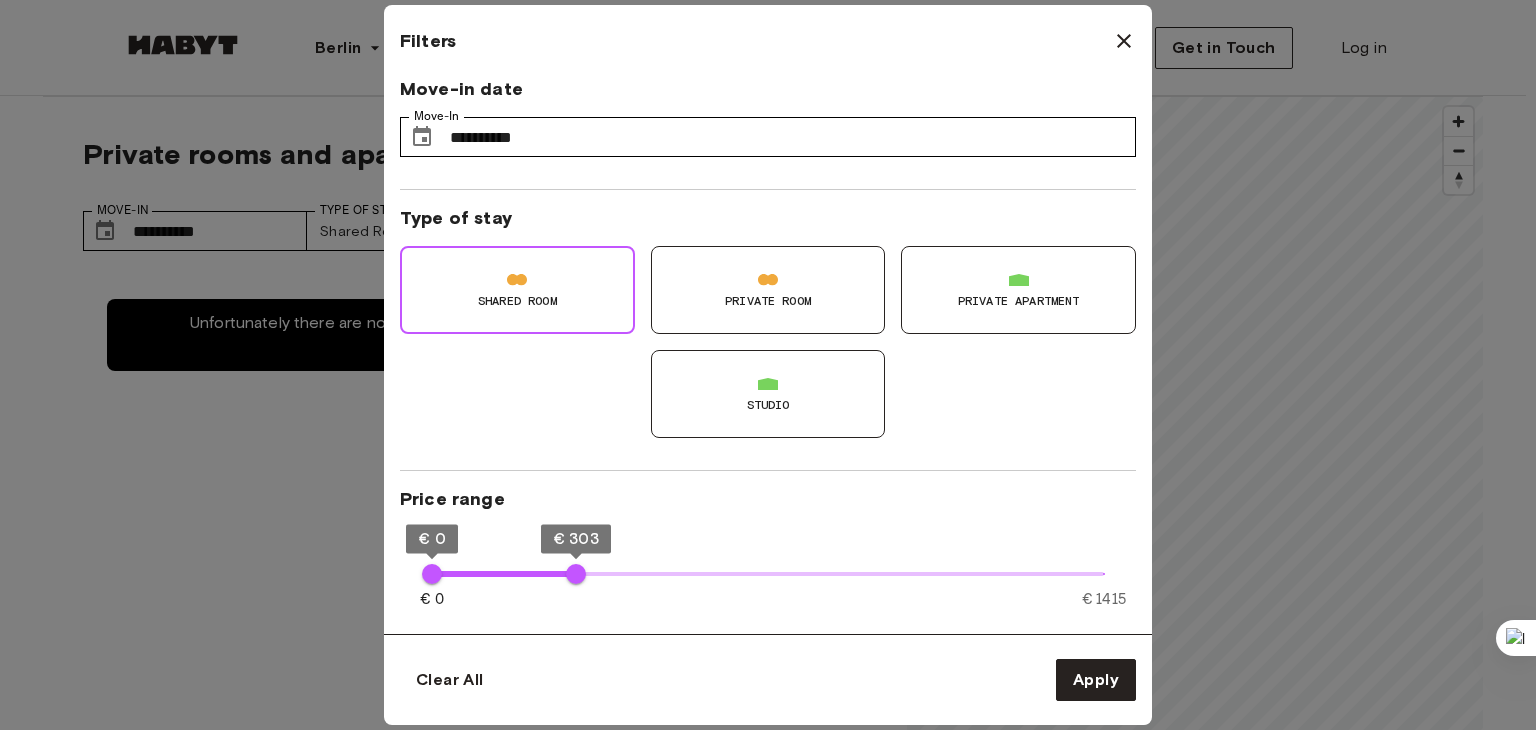 click on "Shared Room" at bounding box center (517, 290) 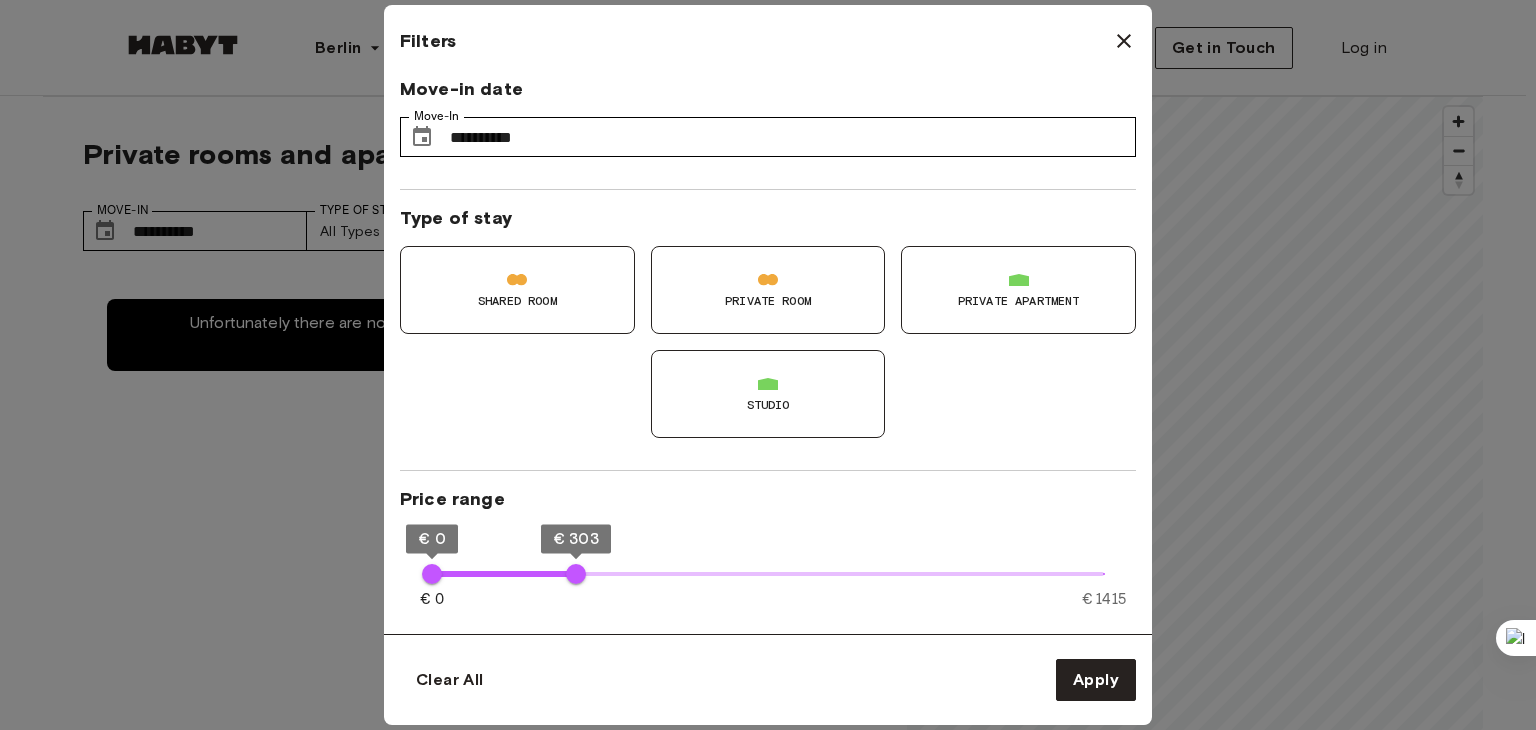 type on "**" 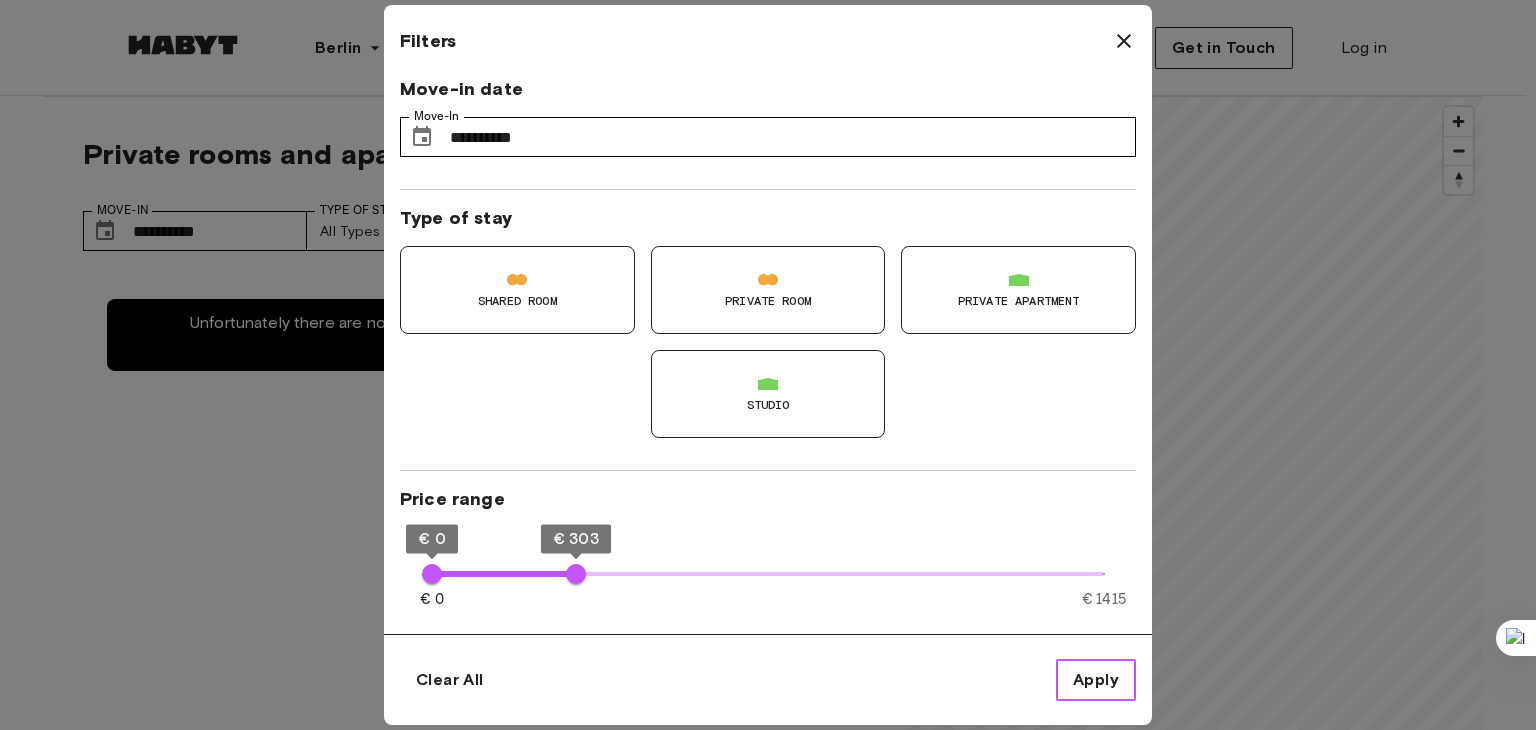 click on "Apply" at bounding box center [1096, 680] 